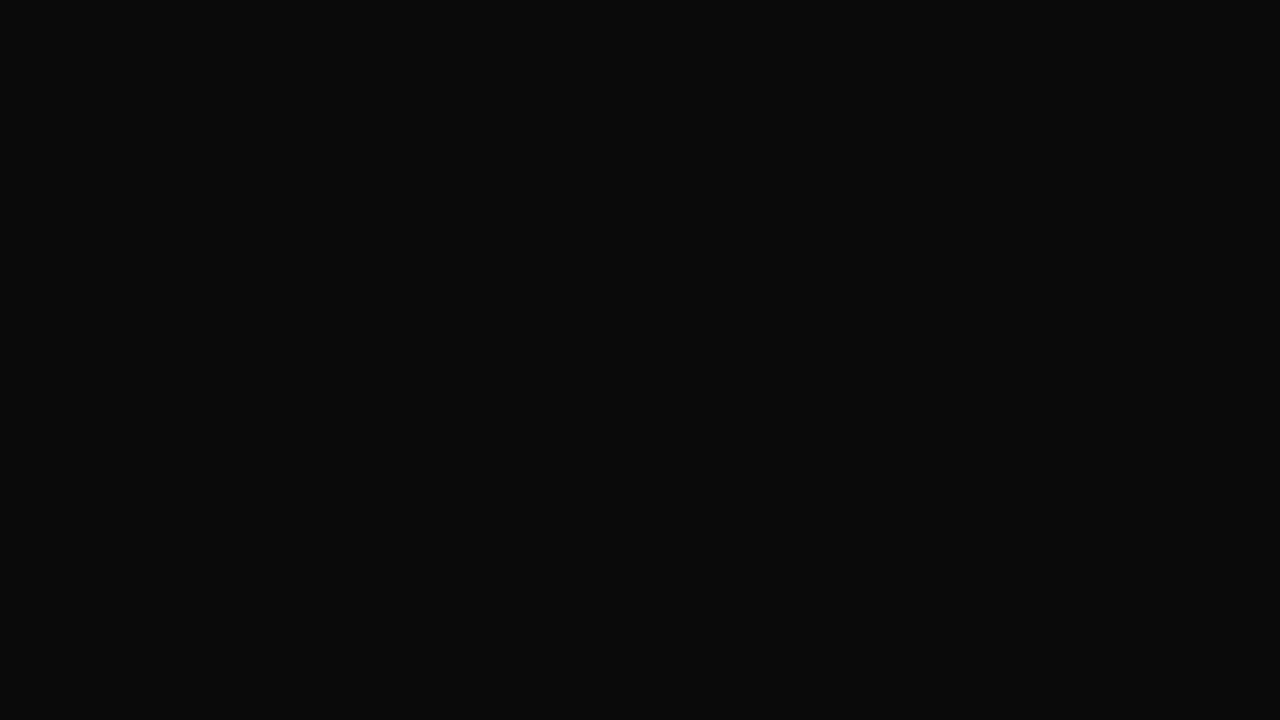 scroll, scrollTop: 0, scrollLeft: 0, axis: both 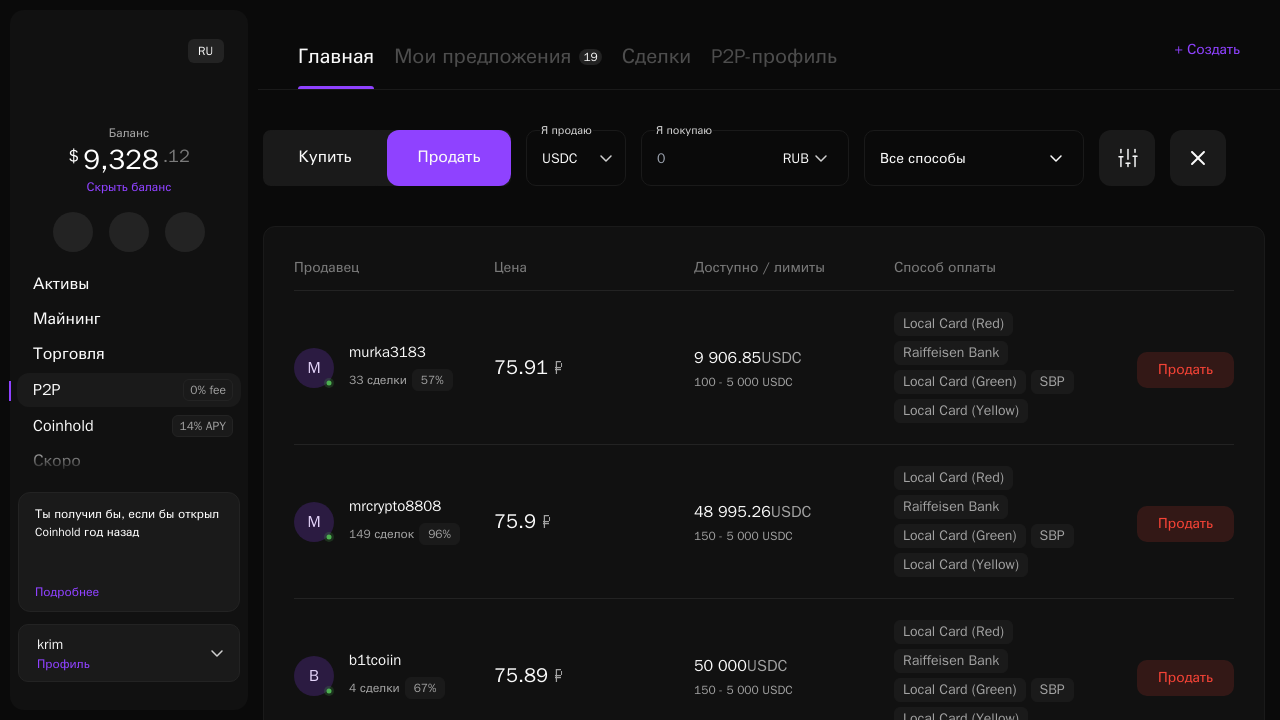 click on "Показать еще" at bounding box center [764, 2455] 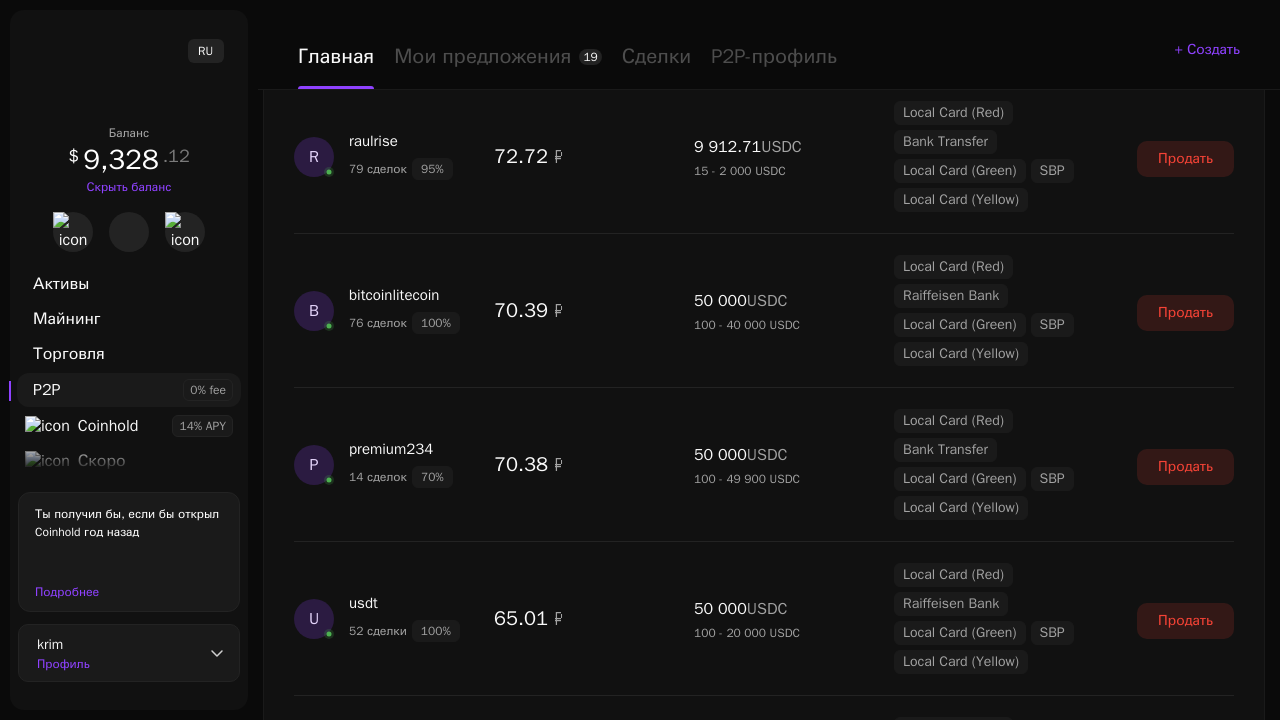 scroll, scrollTop: 1827, scrollLeft: 0, axis: vertical 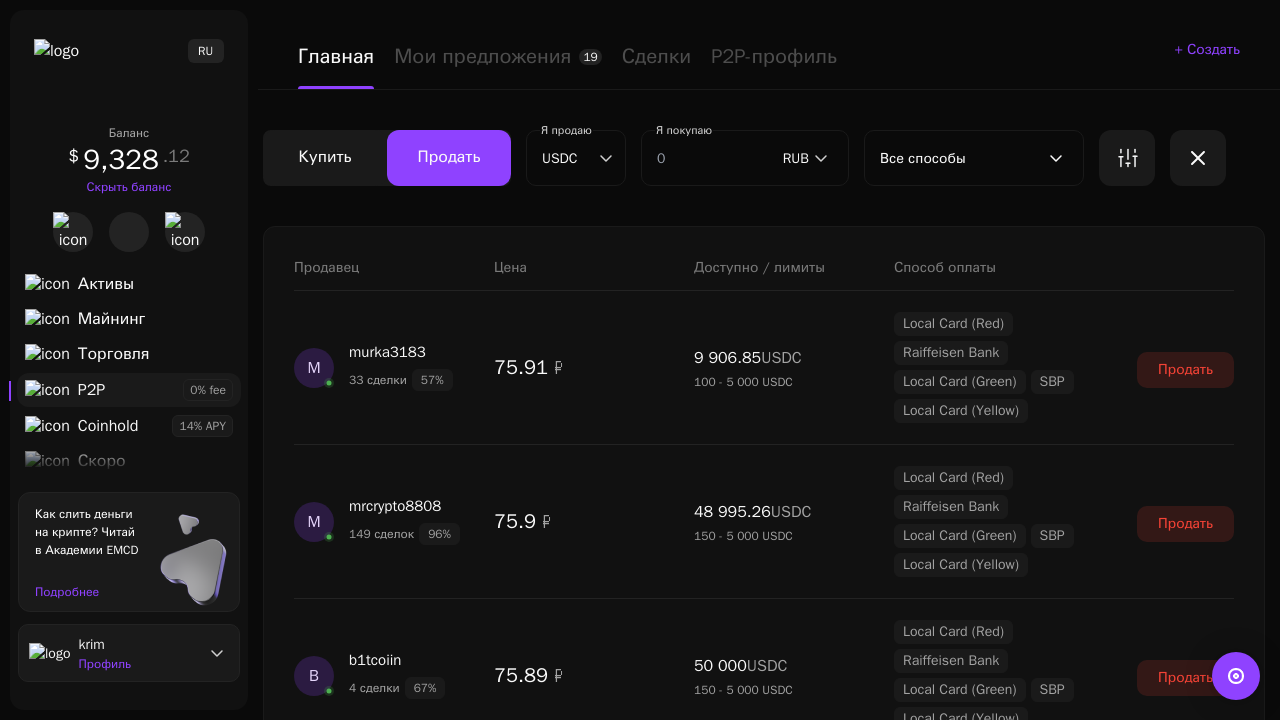 click on "Показать еще" at bounding box center (764, 2455) 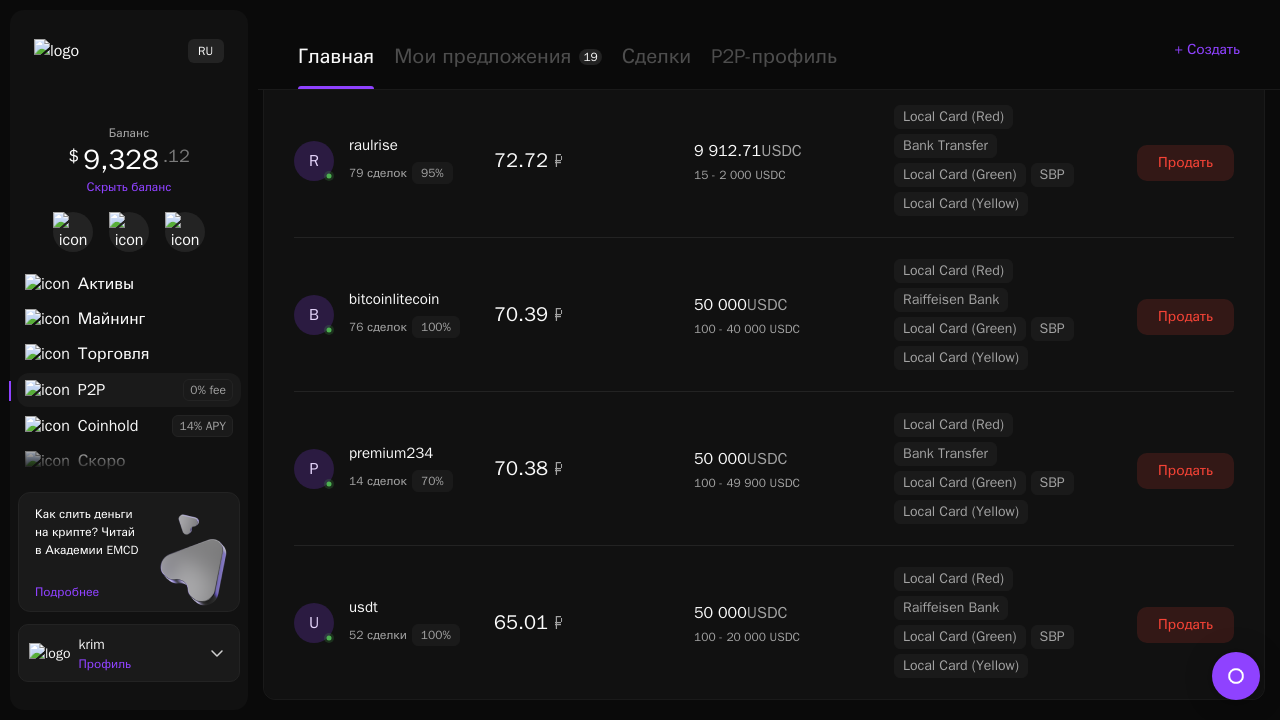 scroll, scrollTop: 1827, scrollLeft: 0, axis: vertical 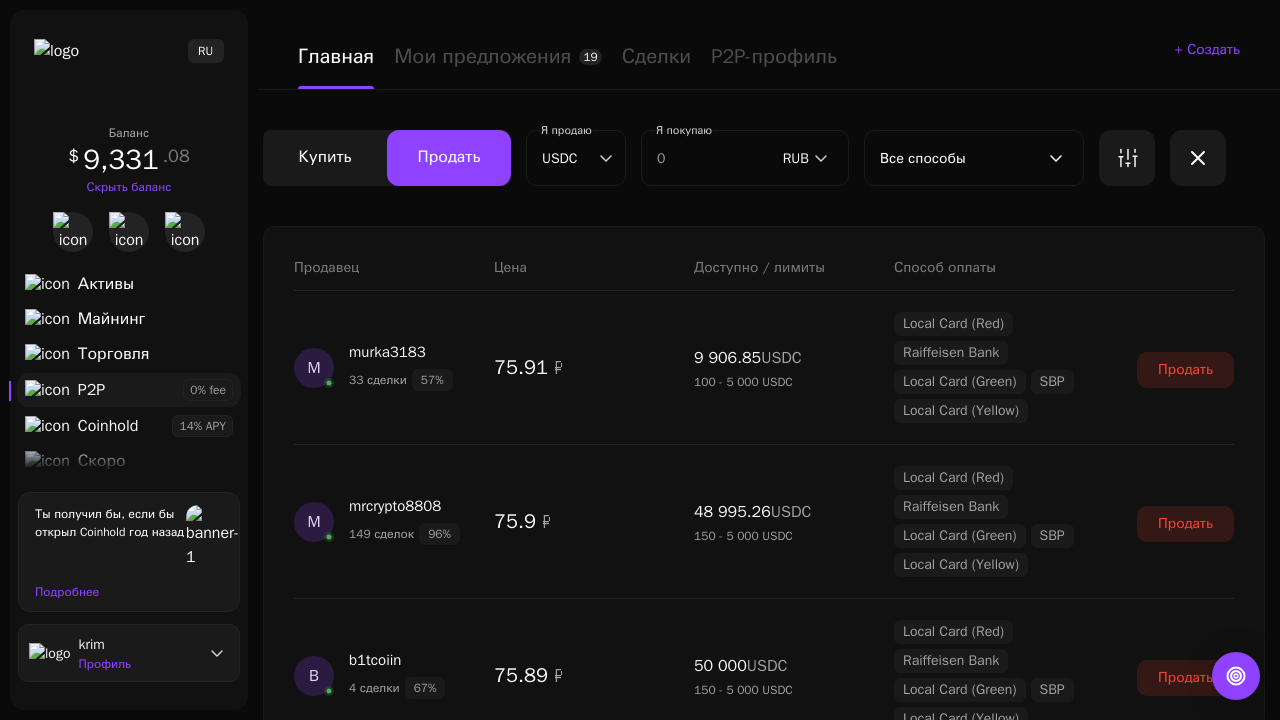click on "Показать еще" at bounding box center [764, 2455] 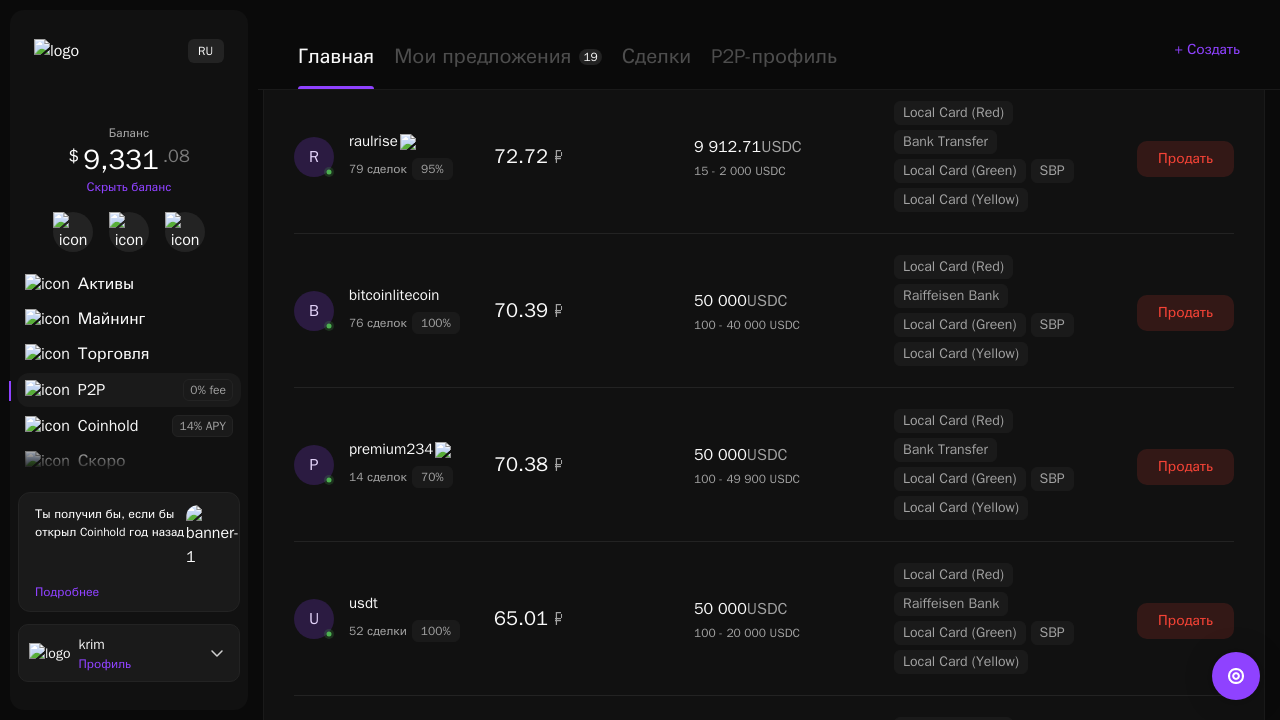 scroll, scrollTop: 1827, scrollLeft: 0, axis: vertical 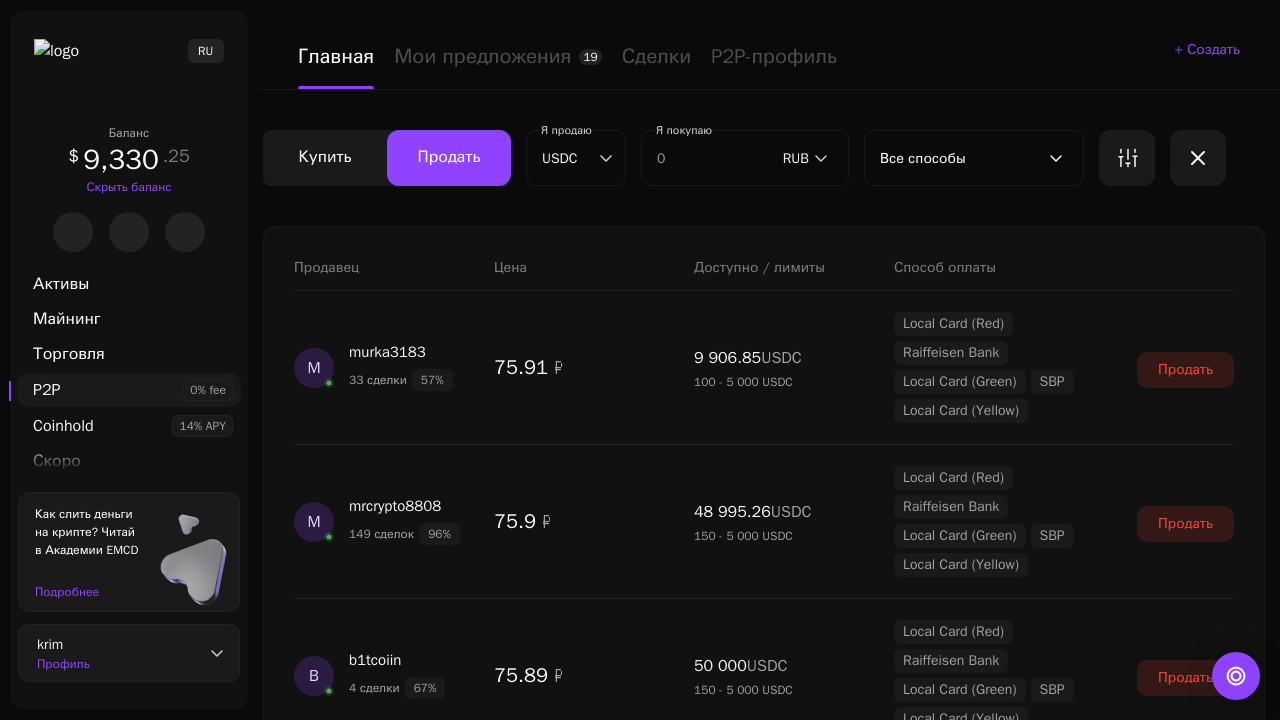 click on "Показать еще" at bounding box center [764, 2455] 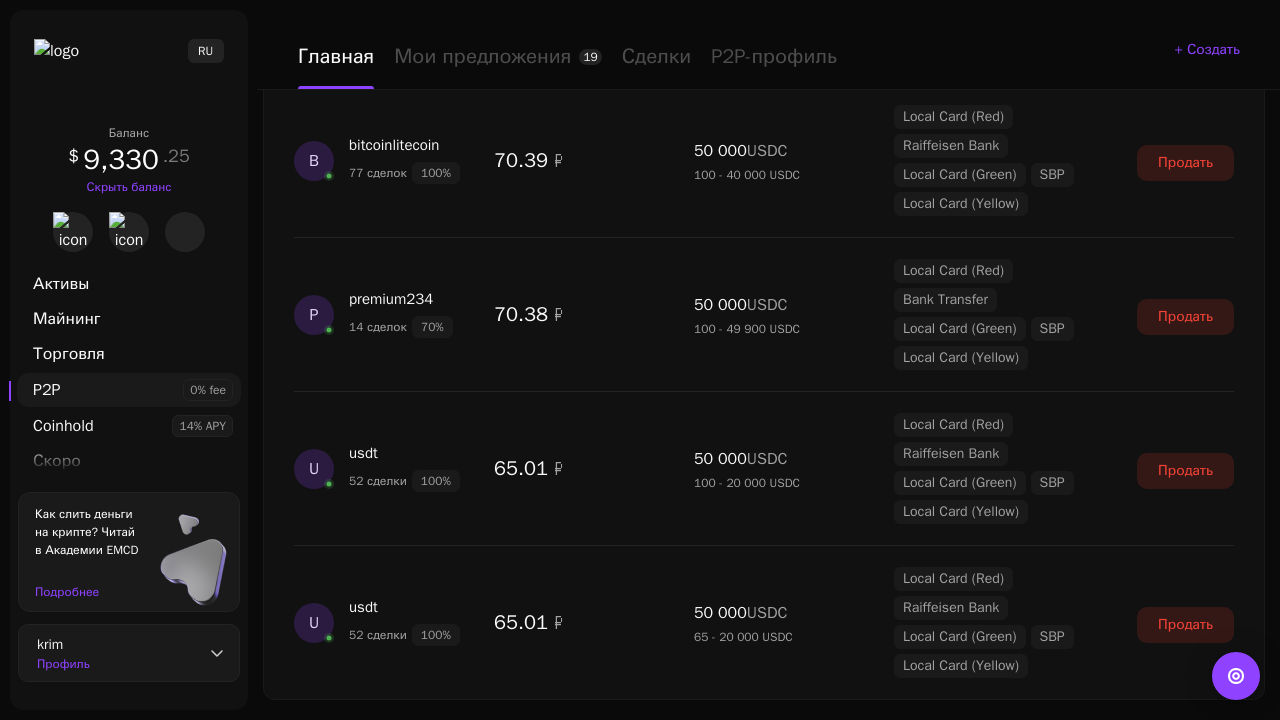 scroll, scrollTop: 1827, scrollLeft: 0, axis: vertical 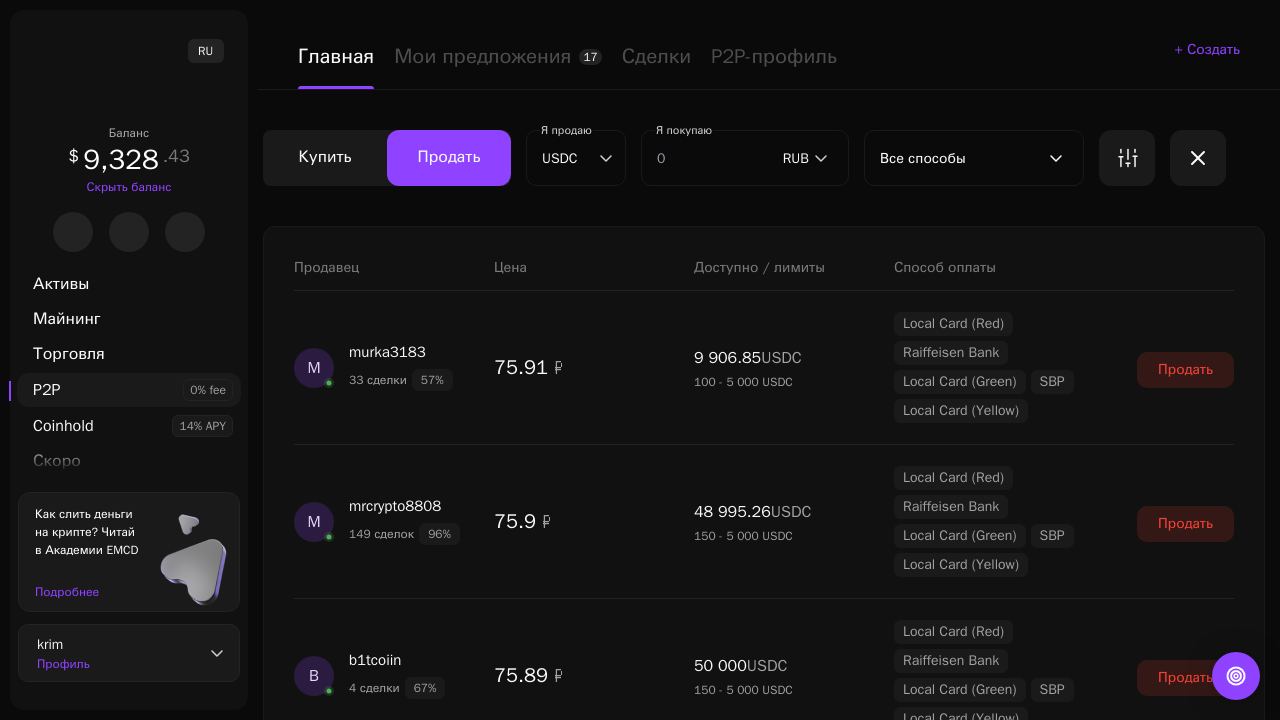 click on "Показать еще" at bounding box center [764, 2455] 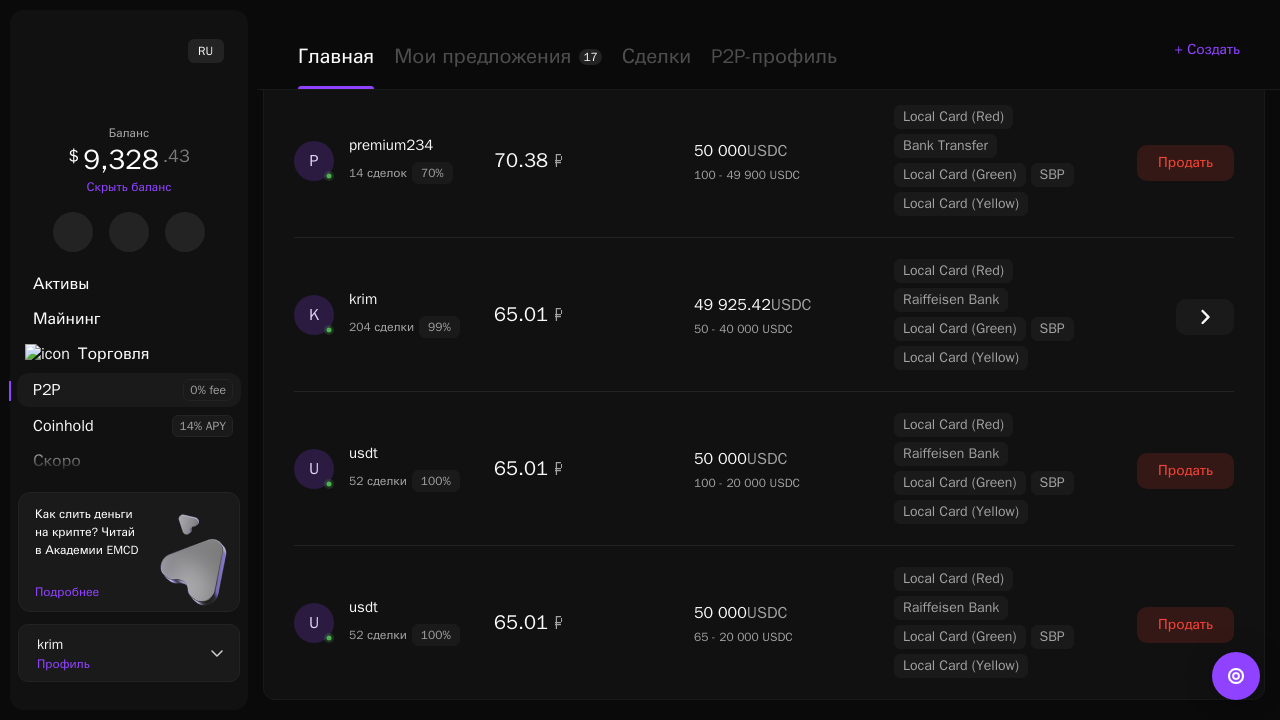 scroll, scrollTop: 1827, scrollLeft: 0, axis: vertical 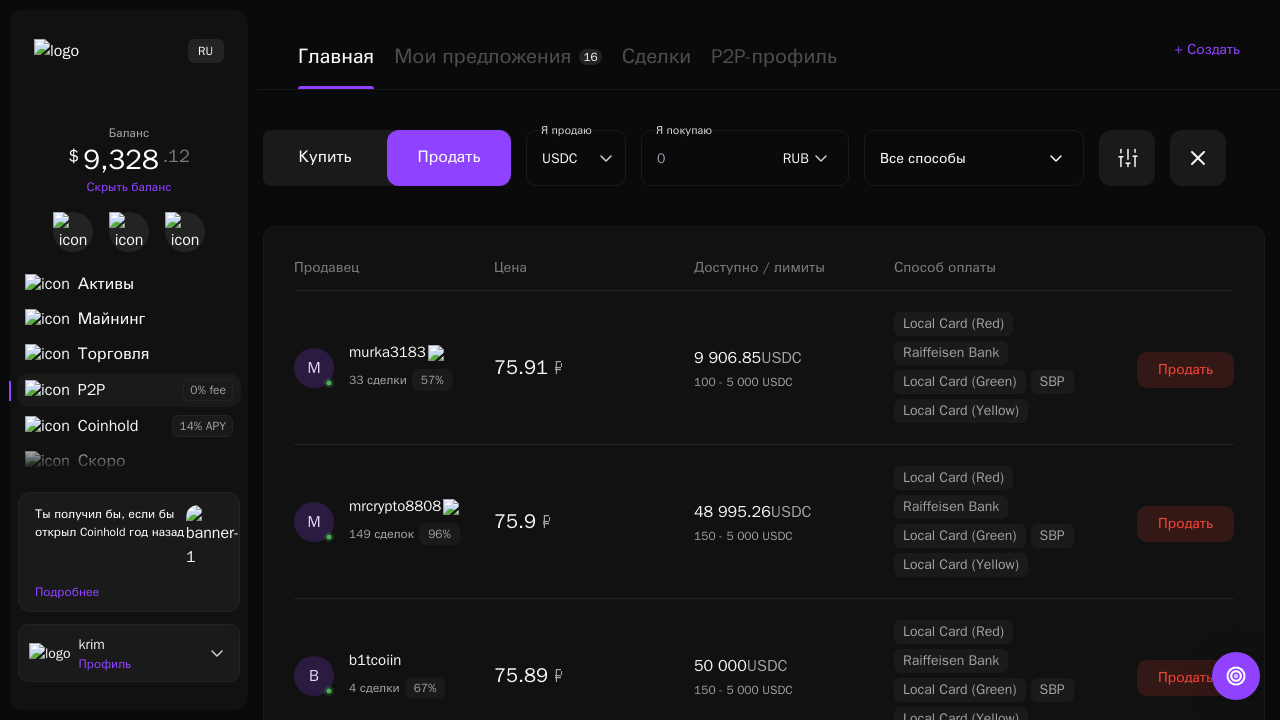 click on "Показать еще" at bounding box center (764, 2455) 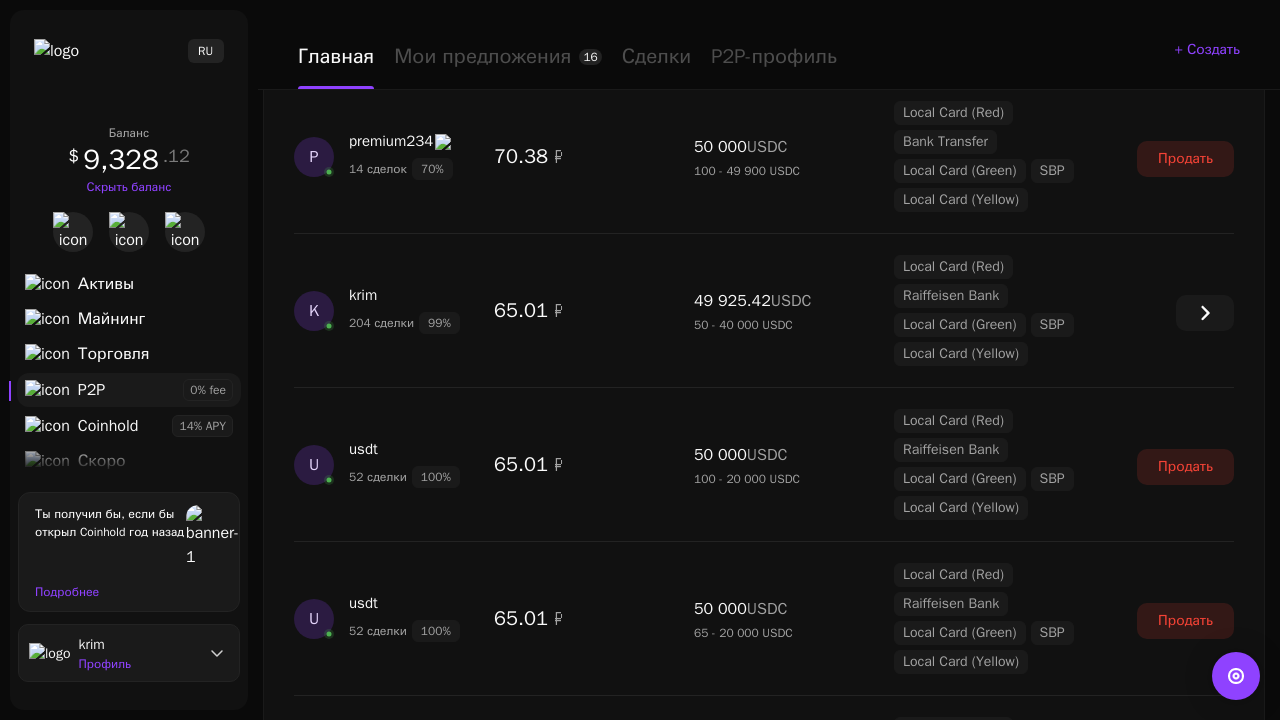 scroll, scrollTop: 1827, scrollLeft: 0, axis: vertical 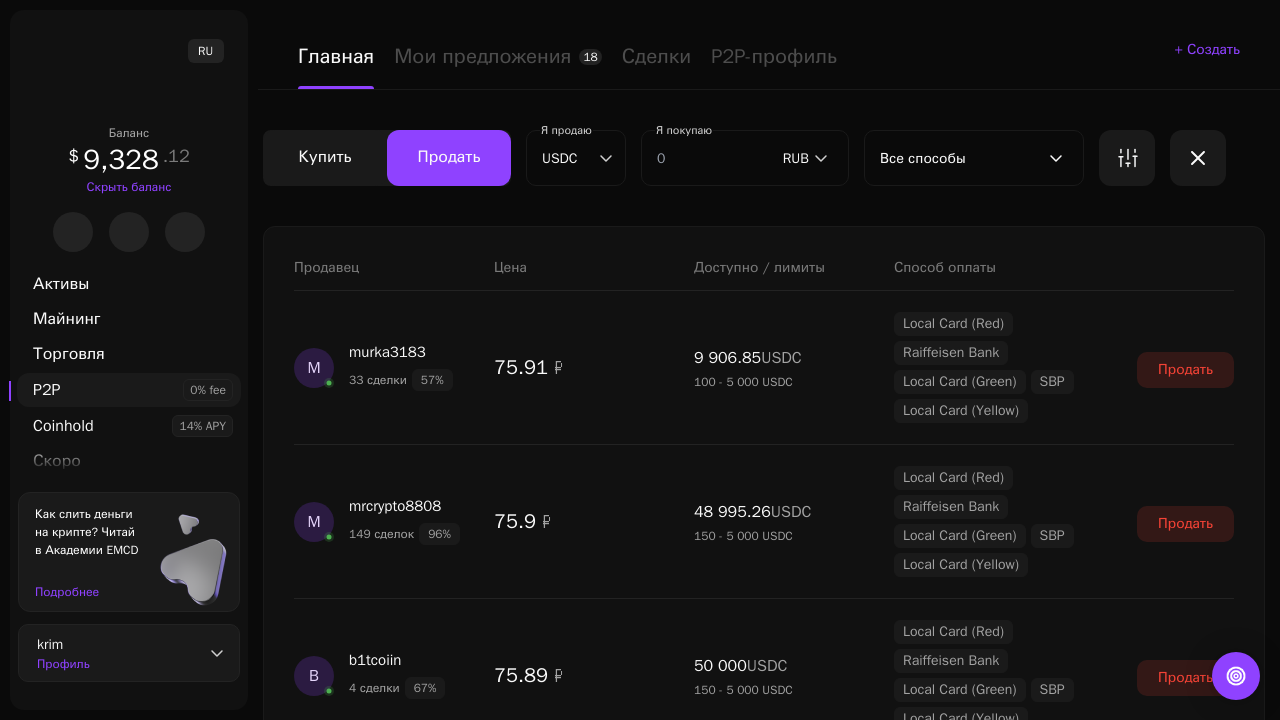click on "Показать еще" at bounding box center (764, 2455) 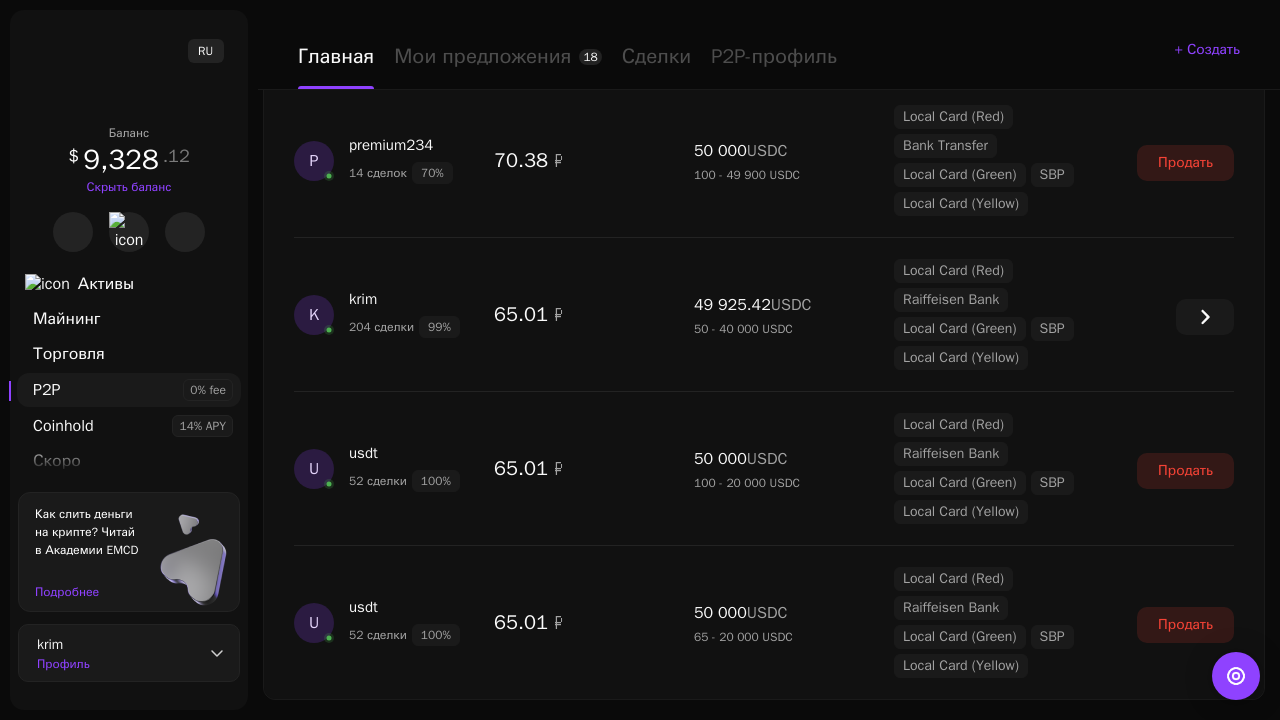 scroll, scrollTop: 1827, scrollLeft: 0, axis: vertical 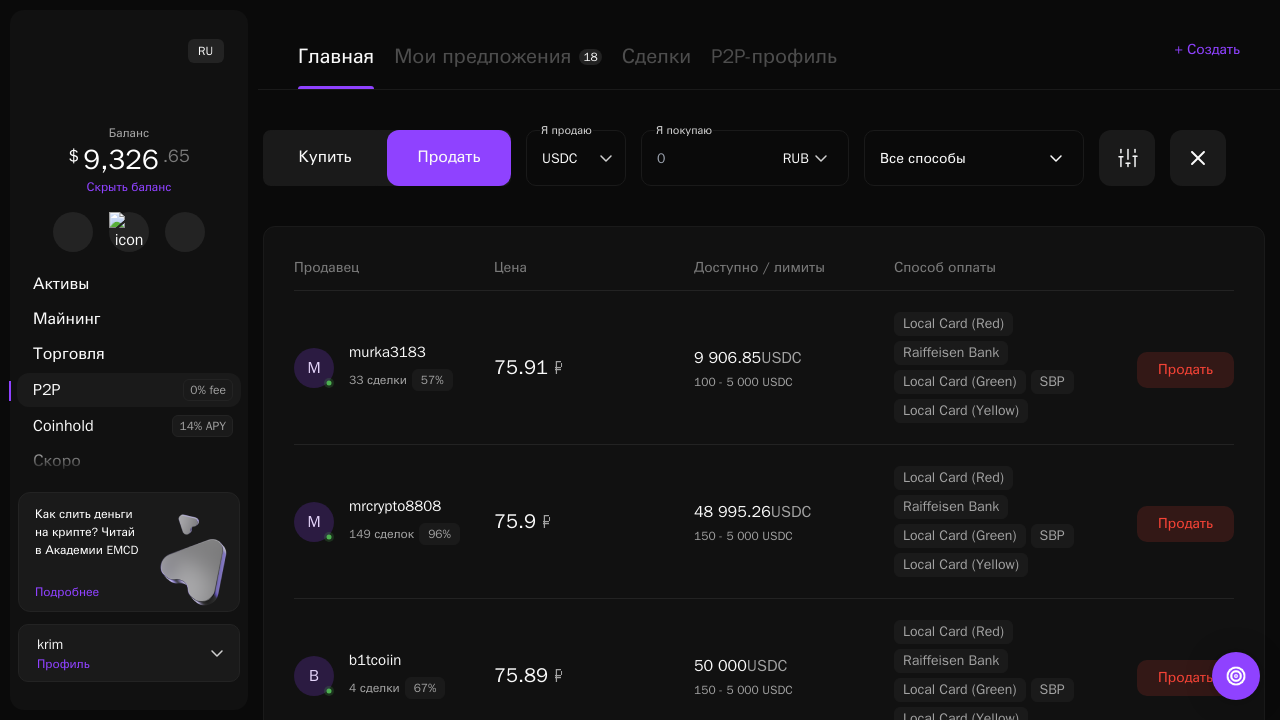 click on "Показать еще" at bounding box center [764, 2455] 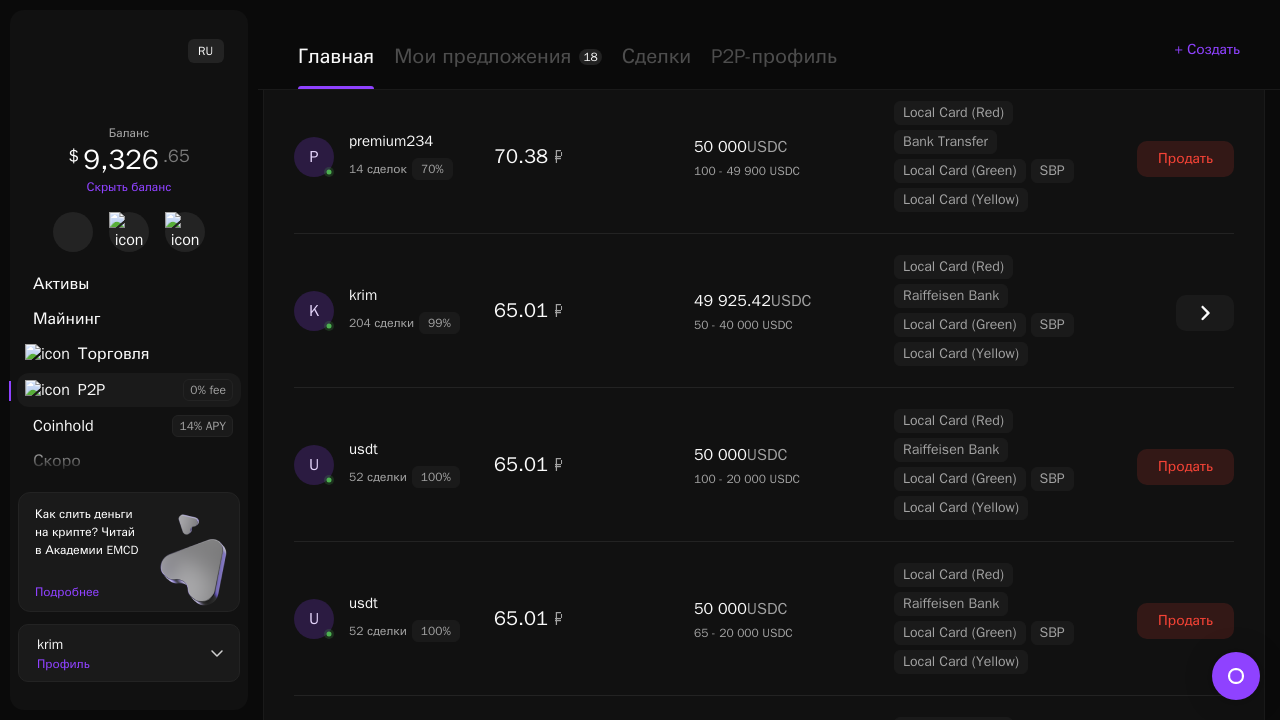 scroll, scrollTop: 1827, scrollLeft: 0, axis: vertical 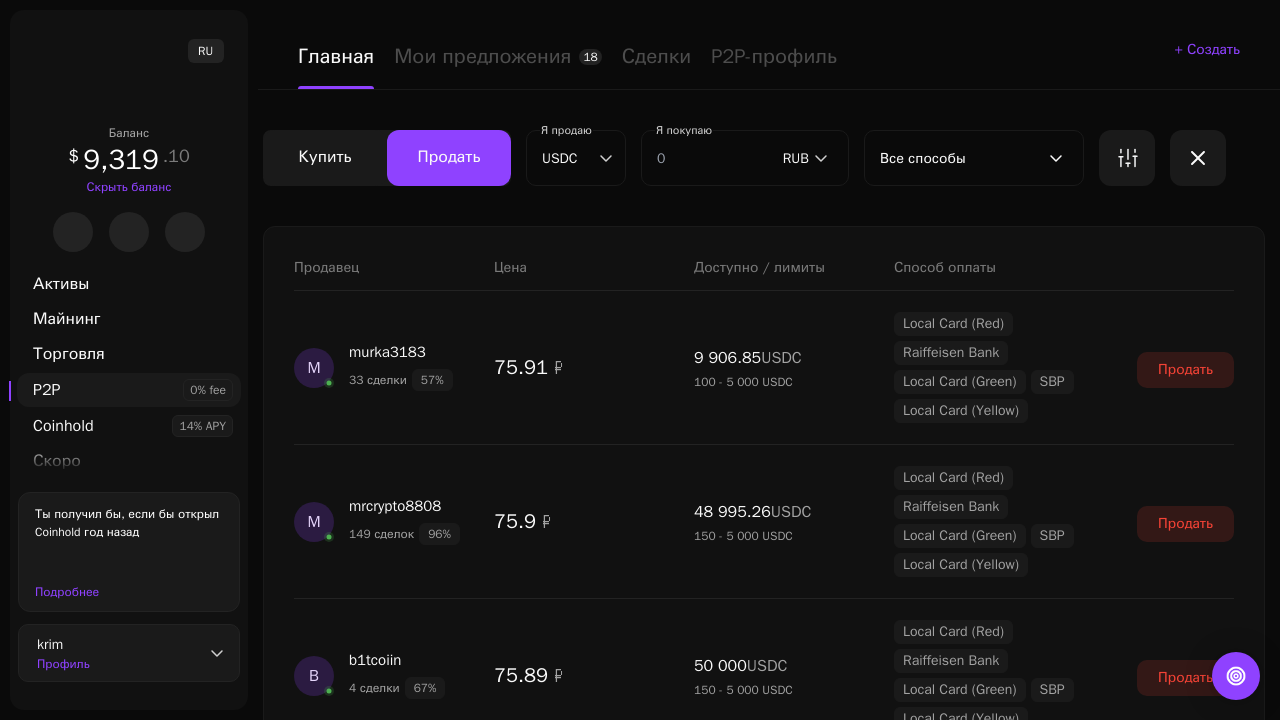 click on "Показать еще" at bounding box center (764, 2455) 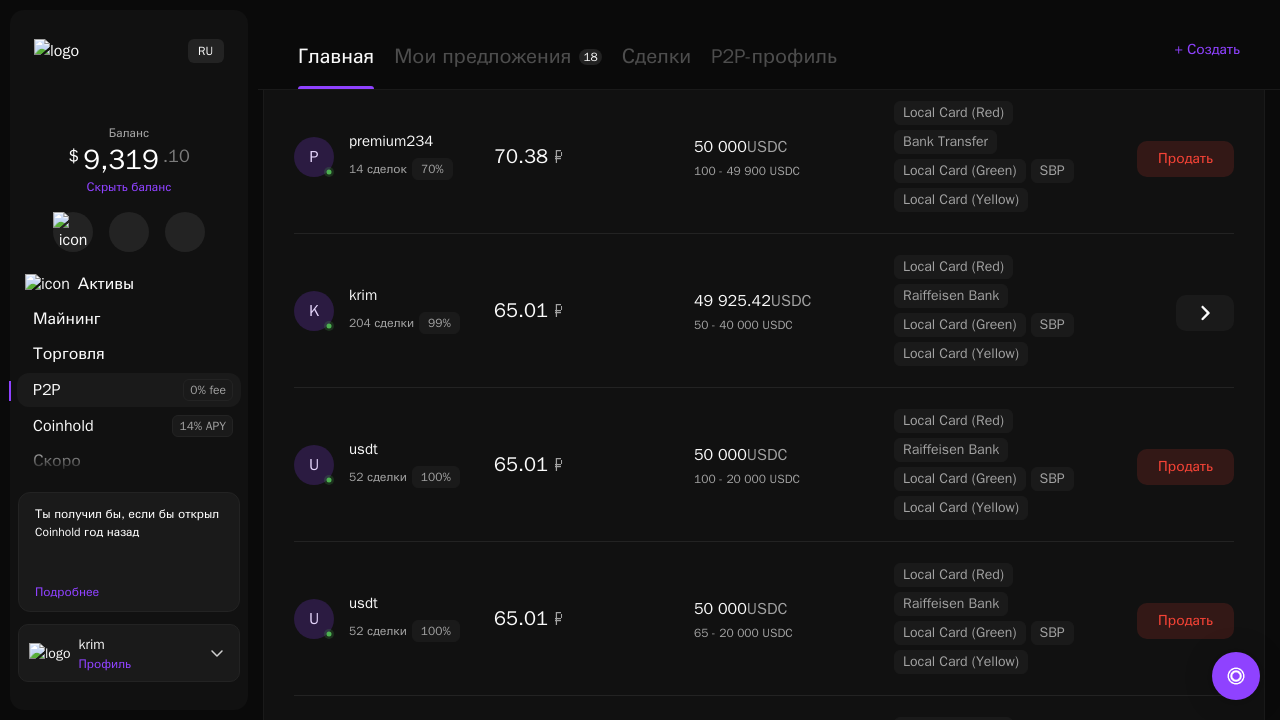 scroll, scrollTop: 1827, scrollLeft: 0, axis: vertical 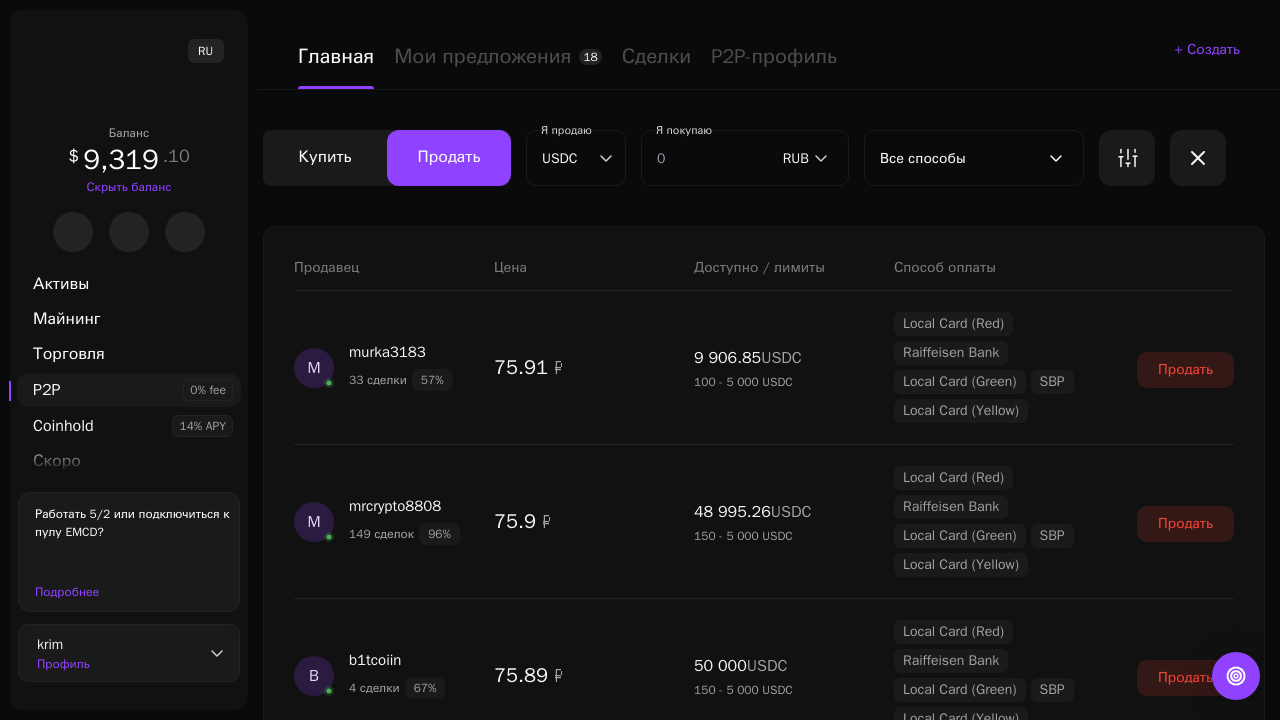 click on "Показать еще" at bounding box center (764, 2455) 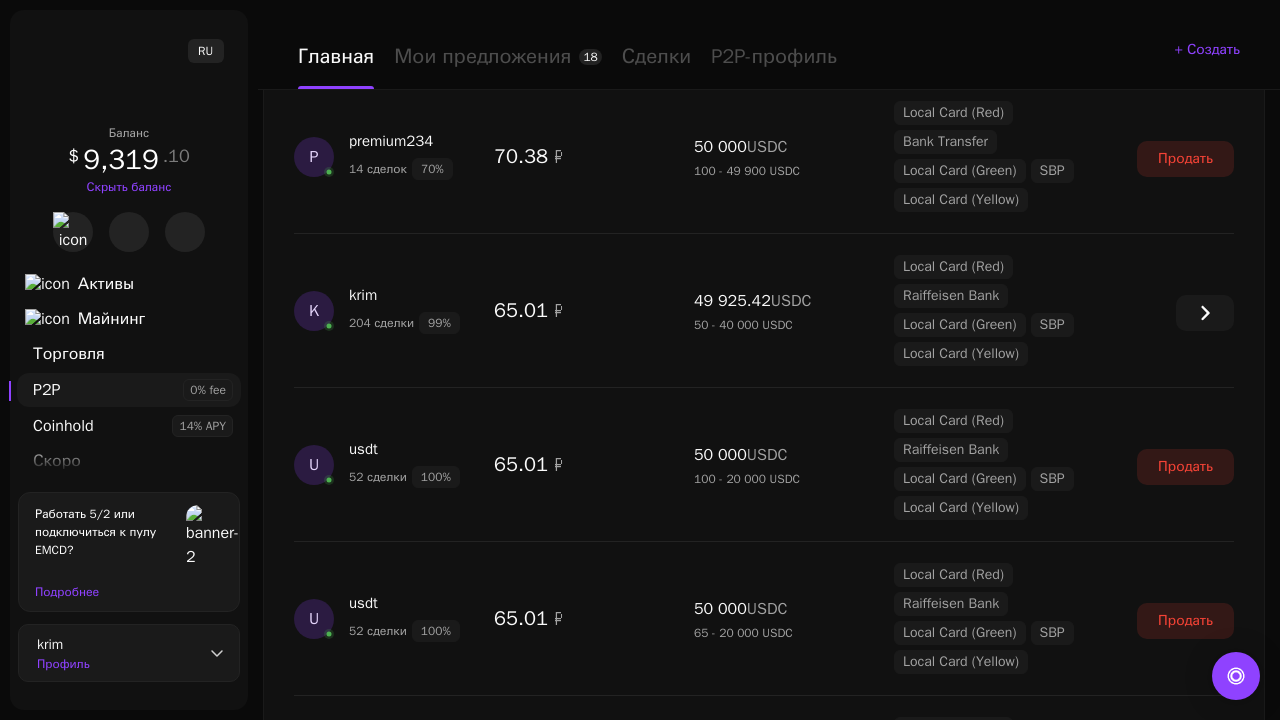 scroll, scrollTop: 1827, scrollLeft: 0, axis: vertical 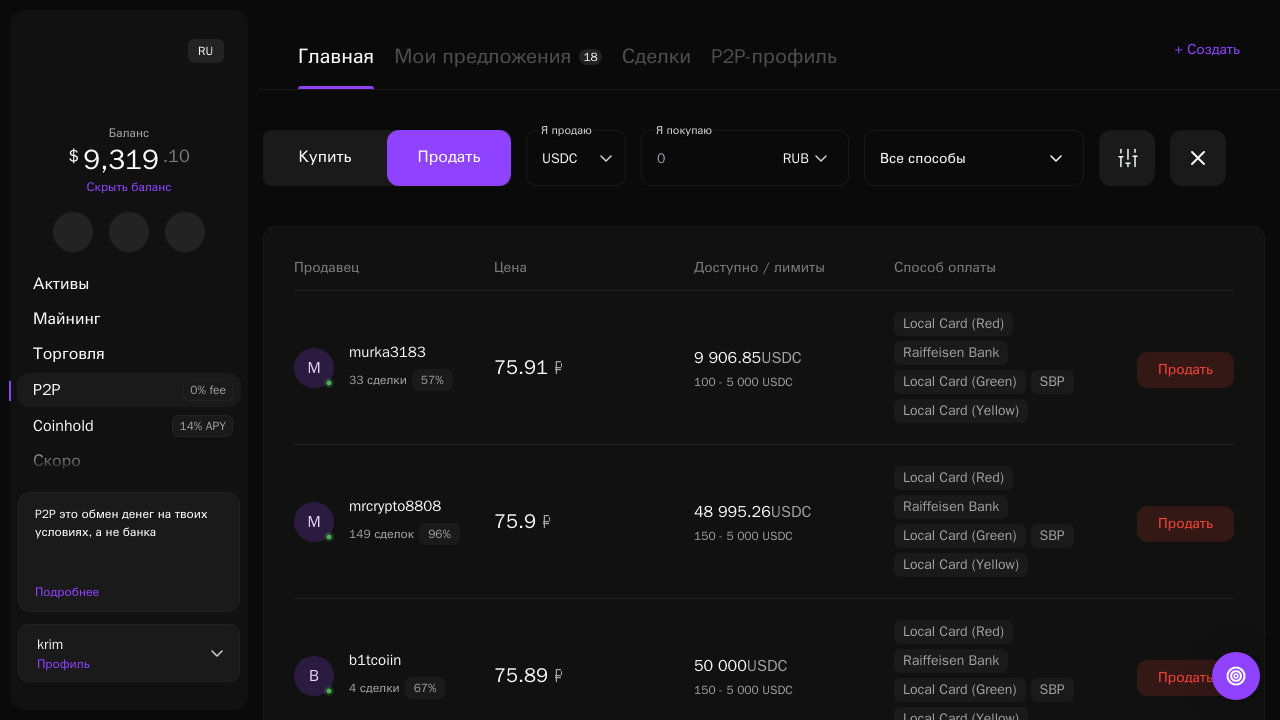 click on "Показать еще" at bounding box center (764, 2455) 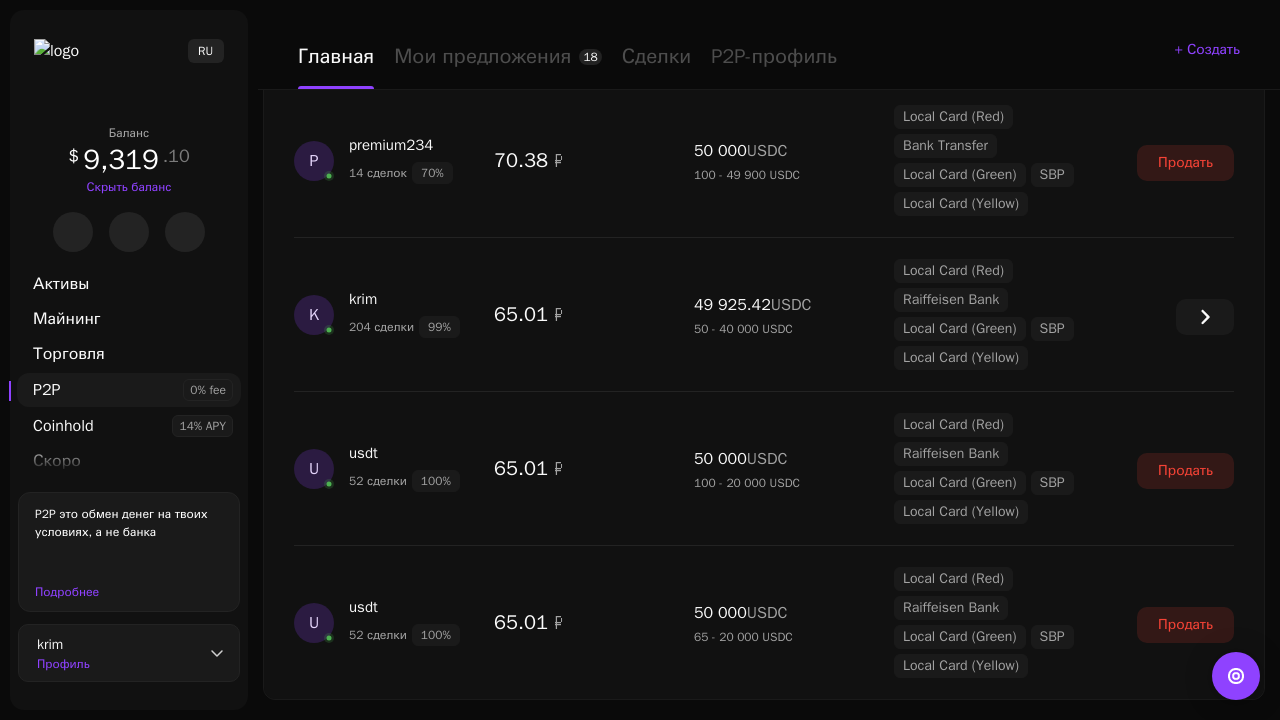 scroll, scrollTop: 1827, scrollLeft: 0, axis: vertical 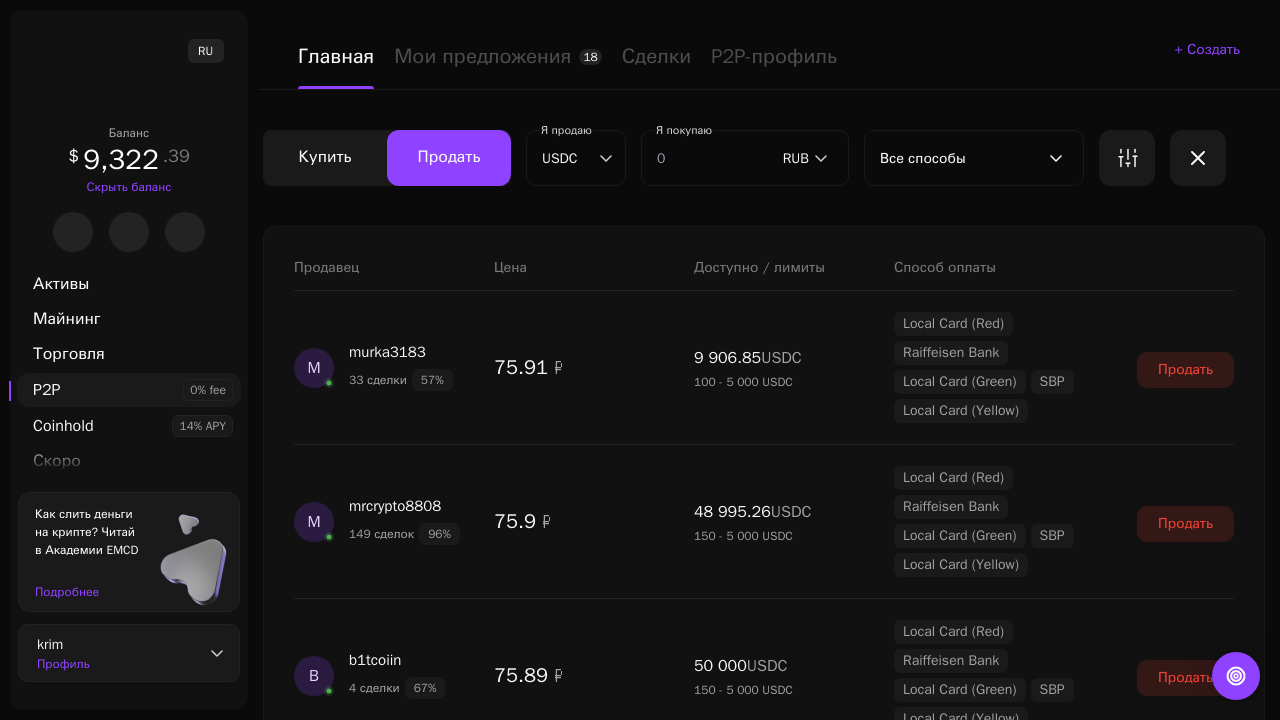 click on "Показать еще" at bounding box center [764, 2455] 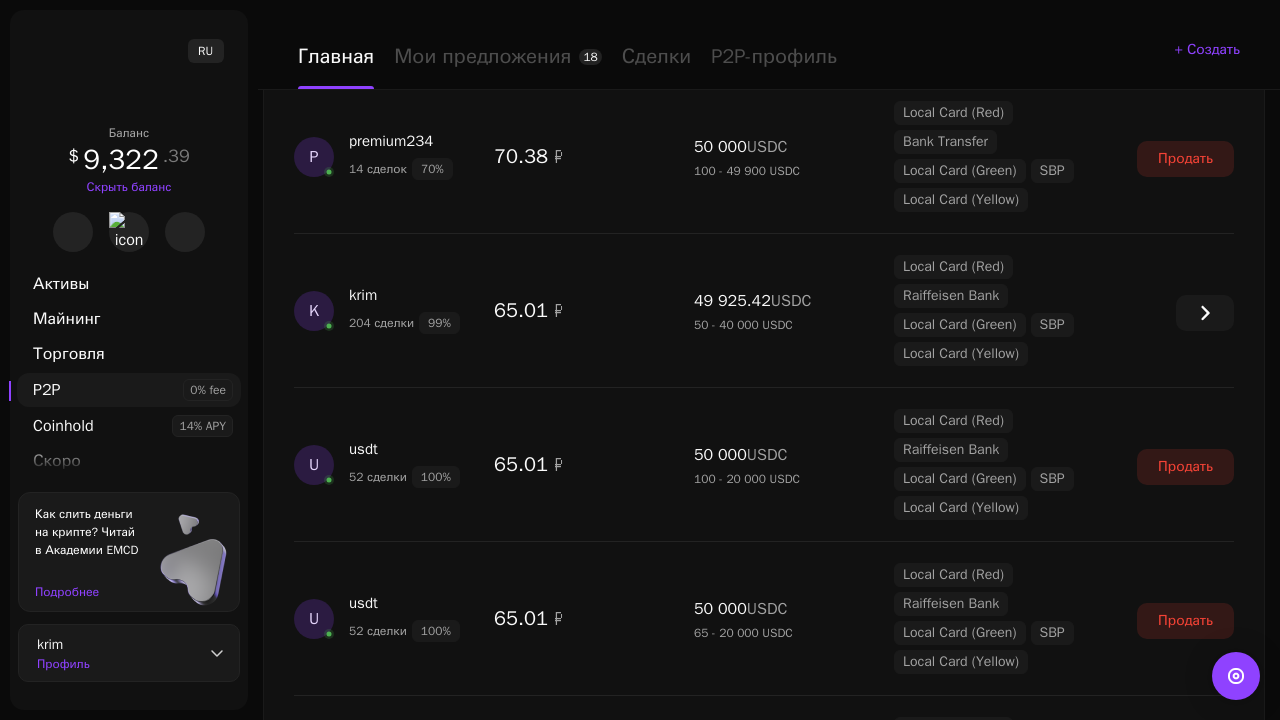 scroll, scrollTop: 1827, scrollLeft: 0, axis: vertical 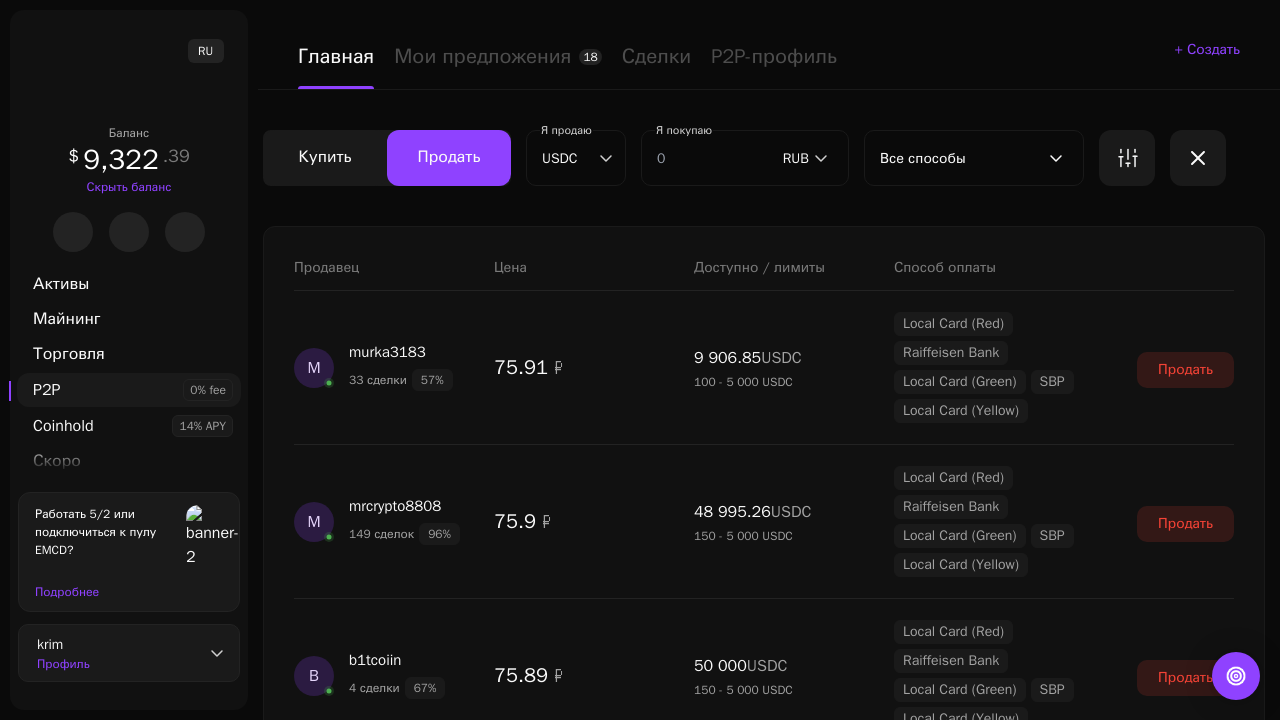 click on "Показать еще" at bounding box center (764, 2455) 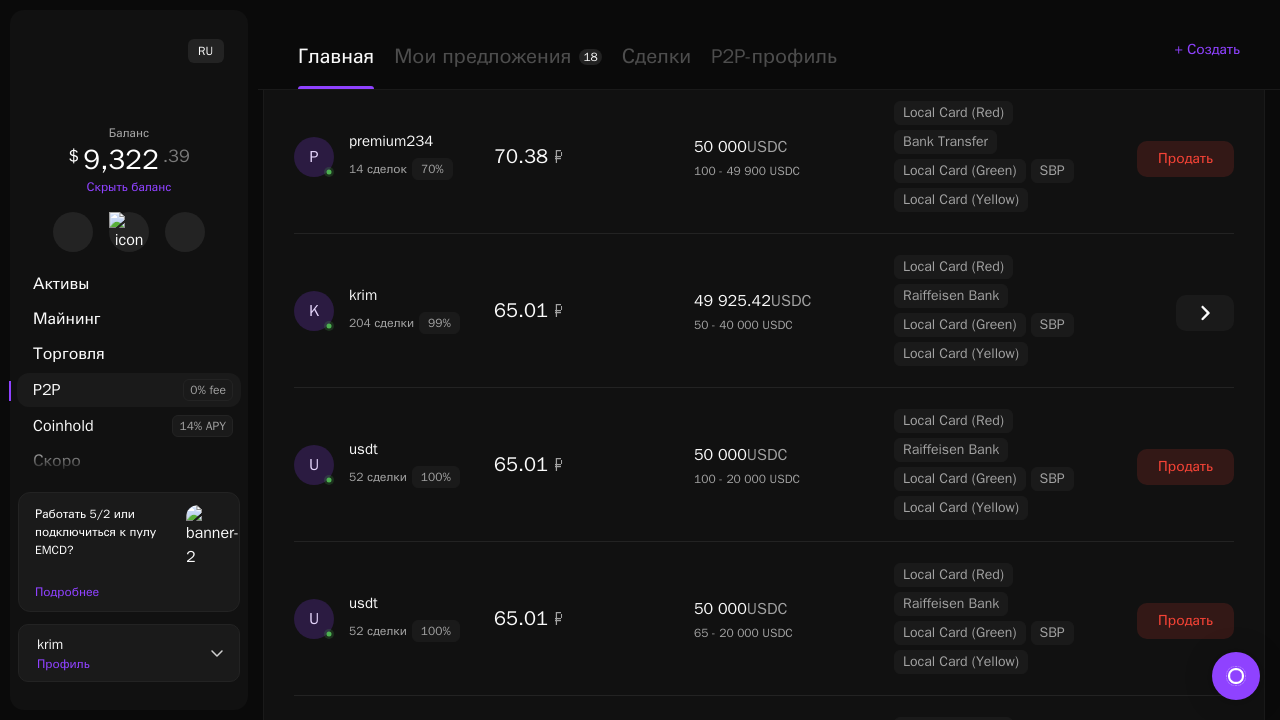 scroll, scrollTop: 1827, scrollLeft: 0, axis: vertical 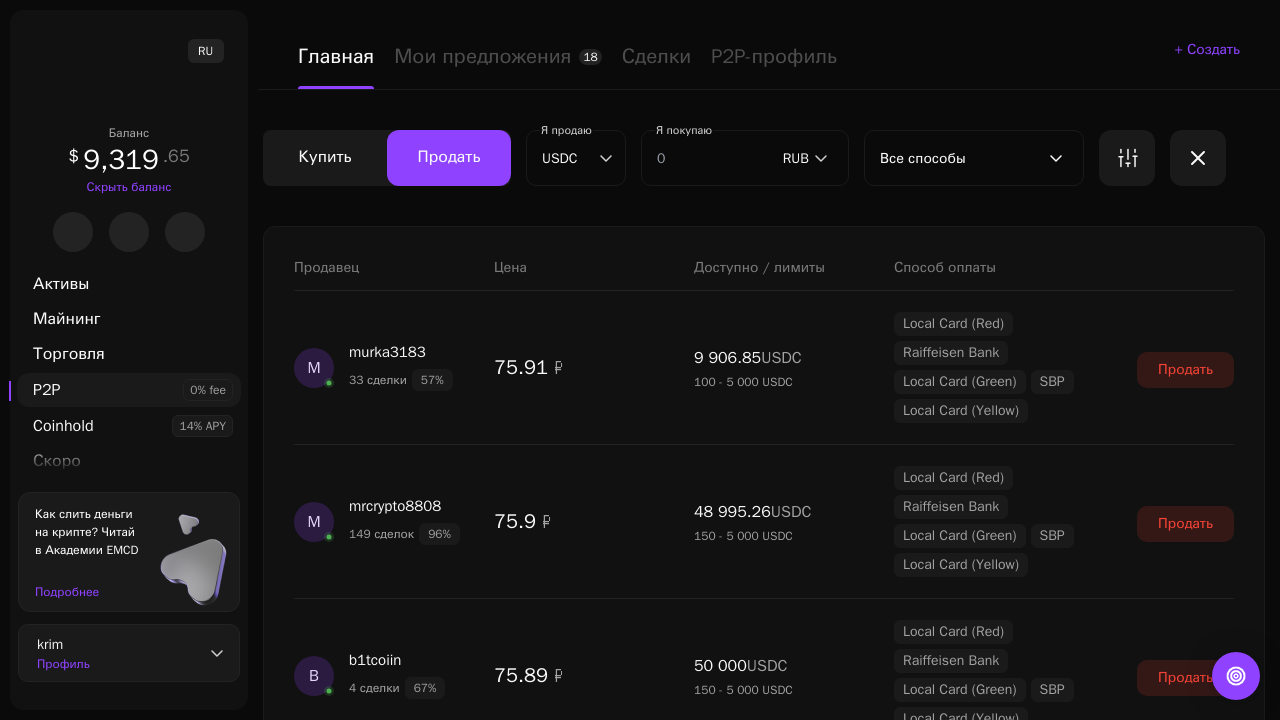 click on "Показать еще" at bounding box center [764, 2455] 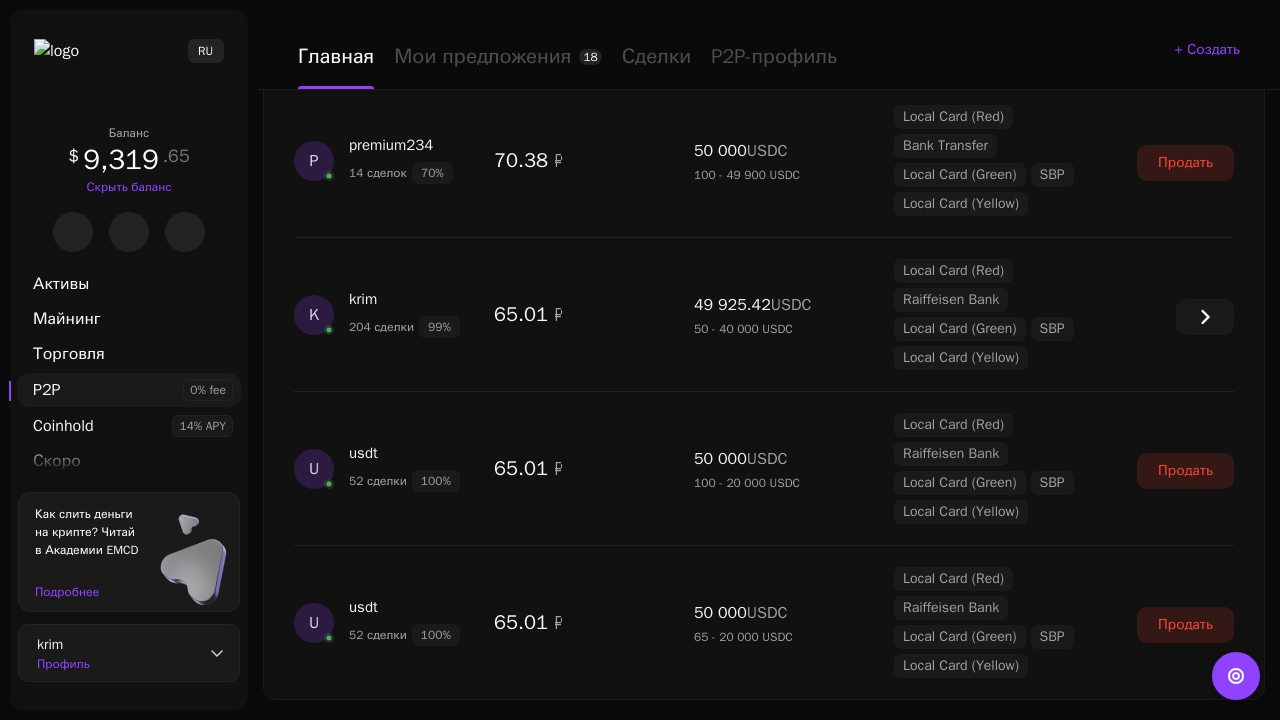 scroll, scrollTop: 1827, scrollLeft: 0, axis: vertical 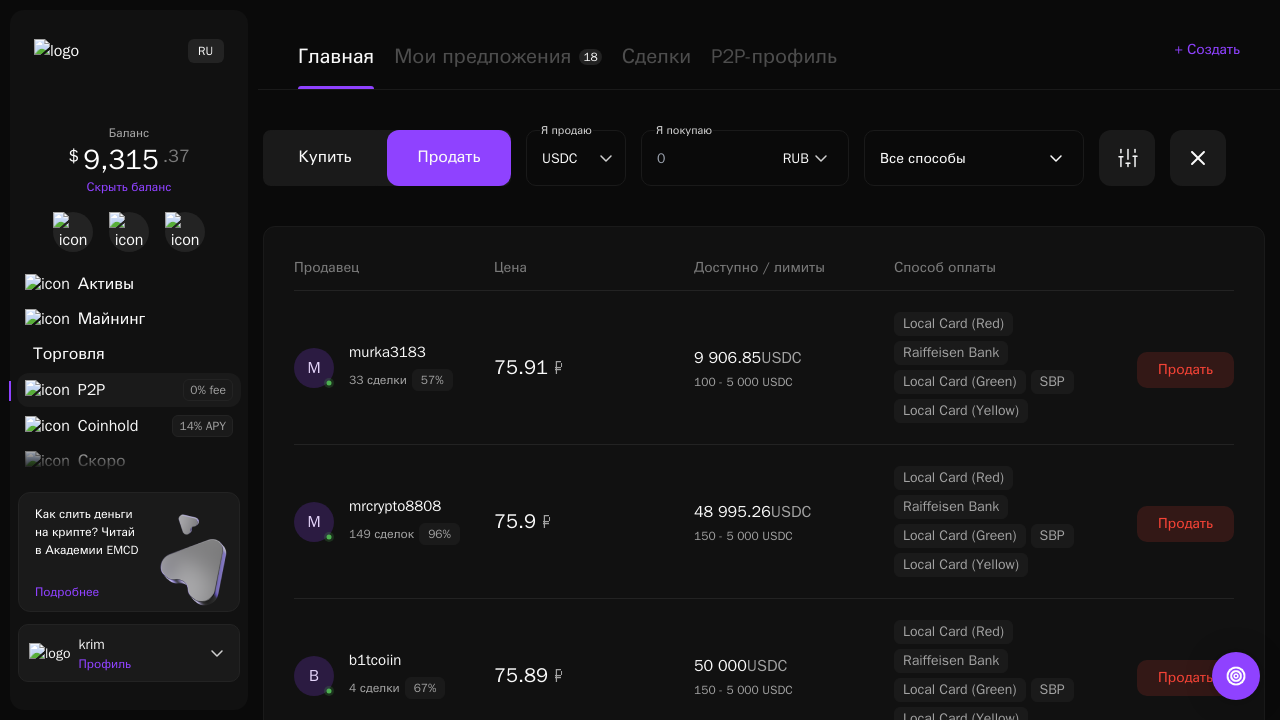 click on "Показать еще" at bounding box center (764, 2455) 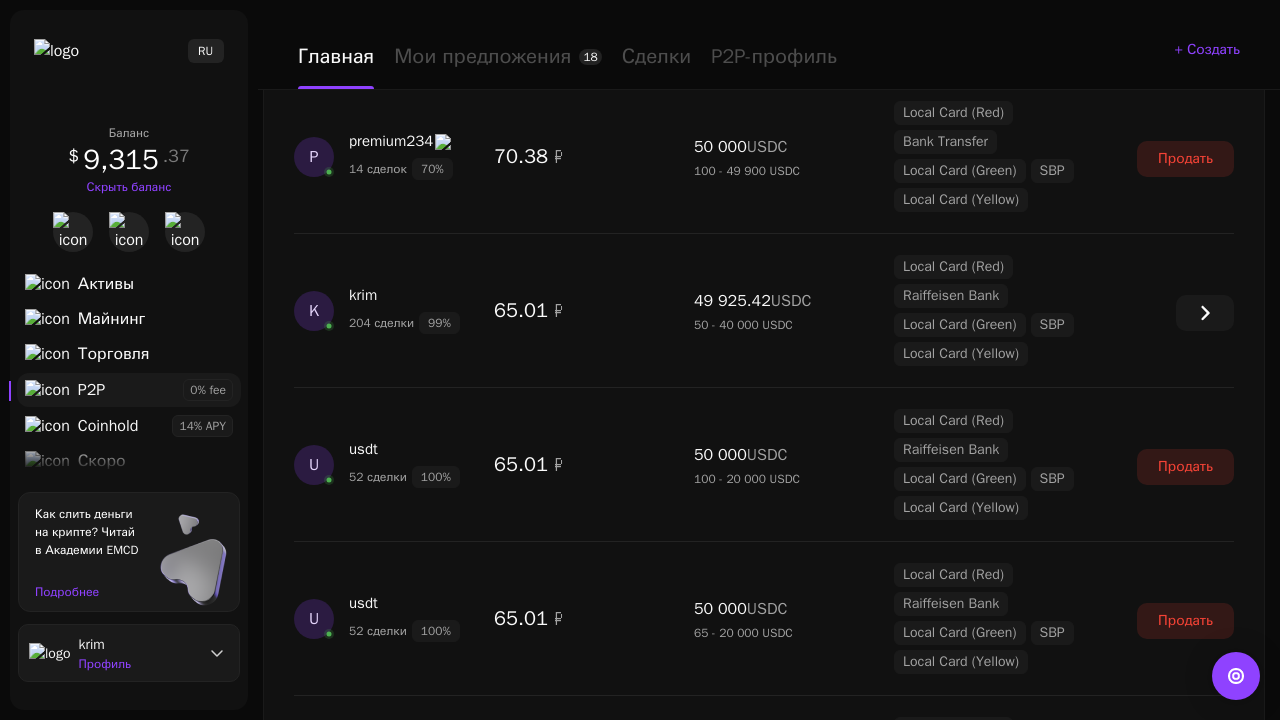 scroll, scrollTop: 1827, scrollLeft: 0, axis: vertical 